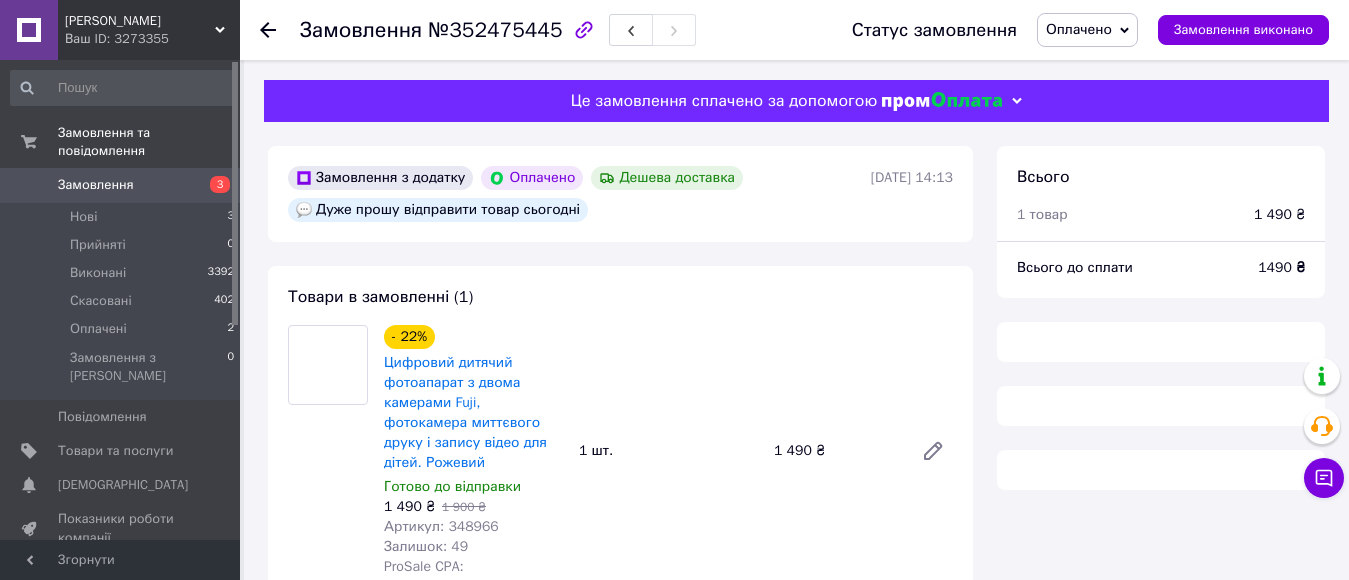 scroll, scrollTop: 520, scrollLeft: 0, axis: vertical 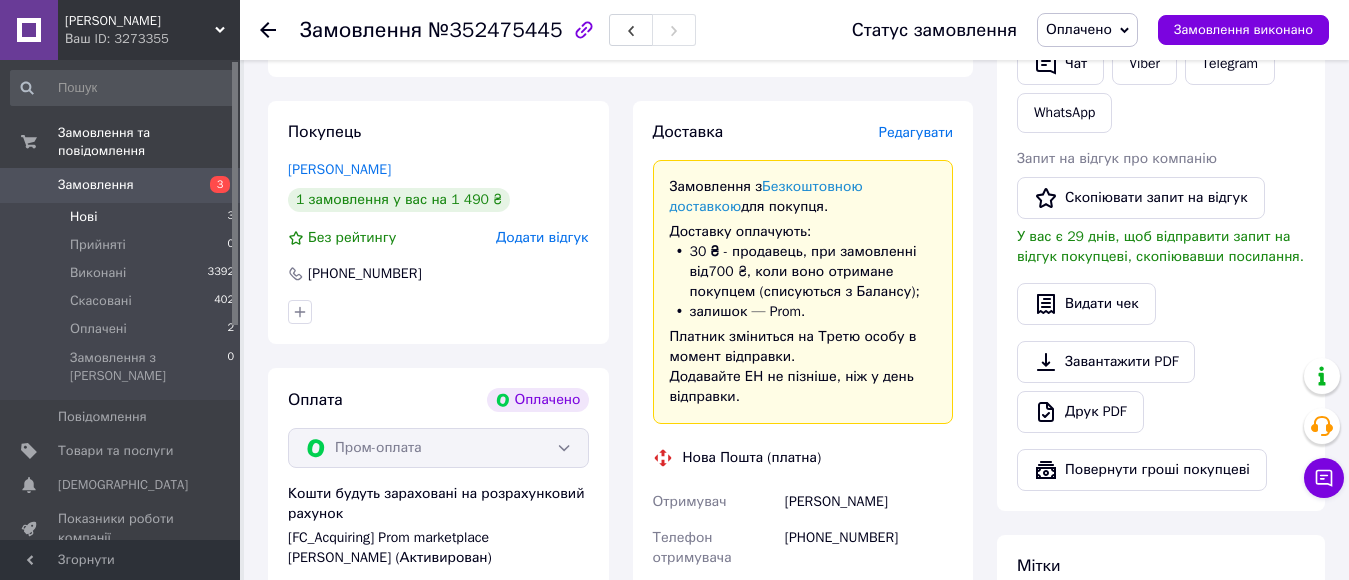 click on "Нові 3" at bounding box center (123, 217) 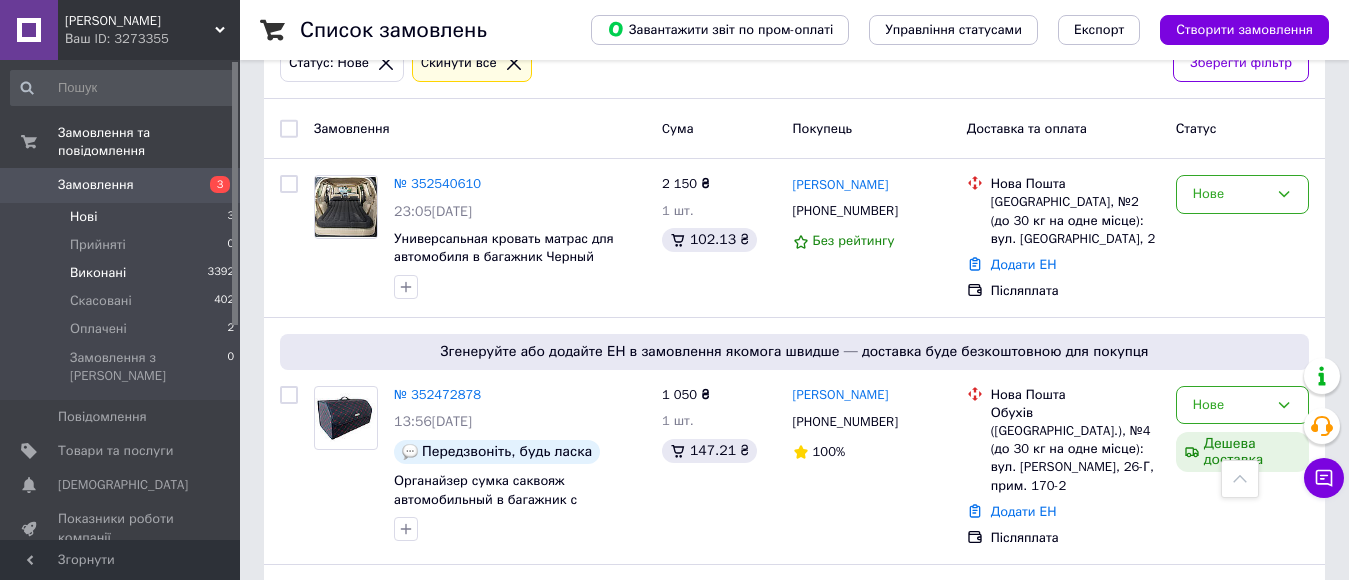 scroll, scrollTop: 24, scrollLeft: 0, axis: vertical 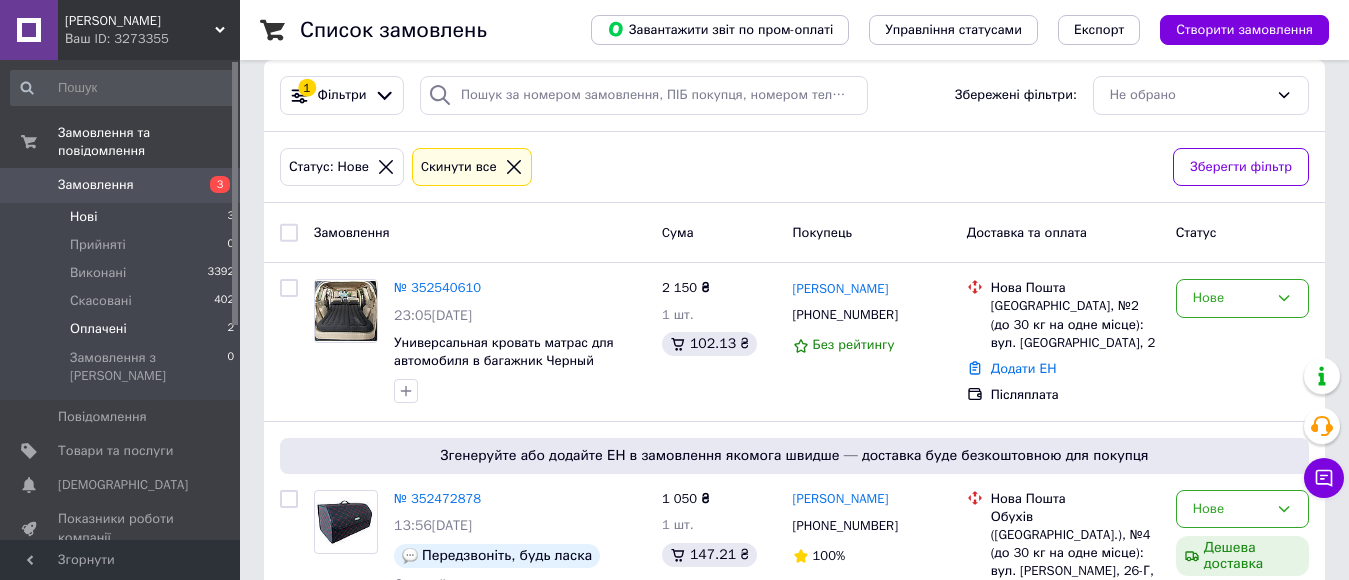 click on "Оплачені 2" at bounding box center (123, 329) 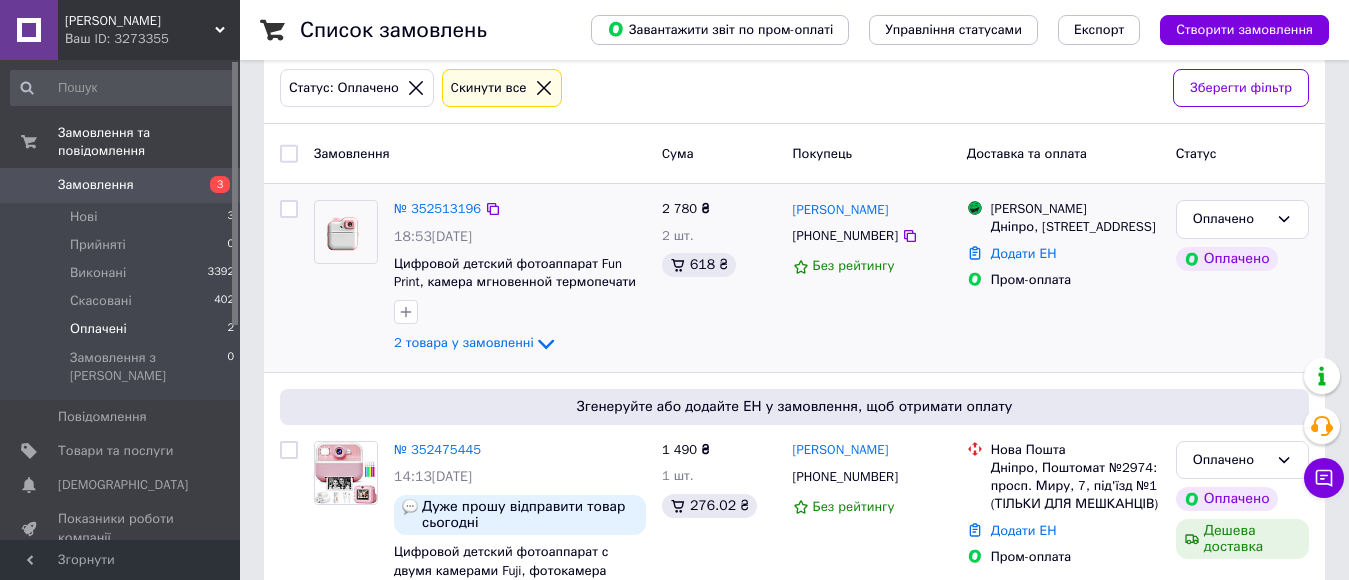 scroll, scrollTop: 176, scrollLeft: 0, axis: vertical 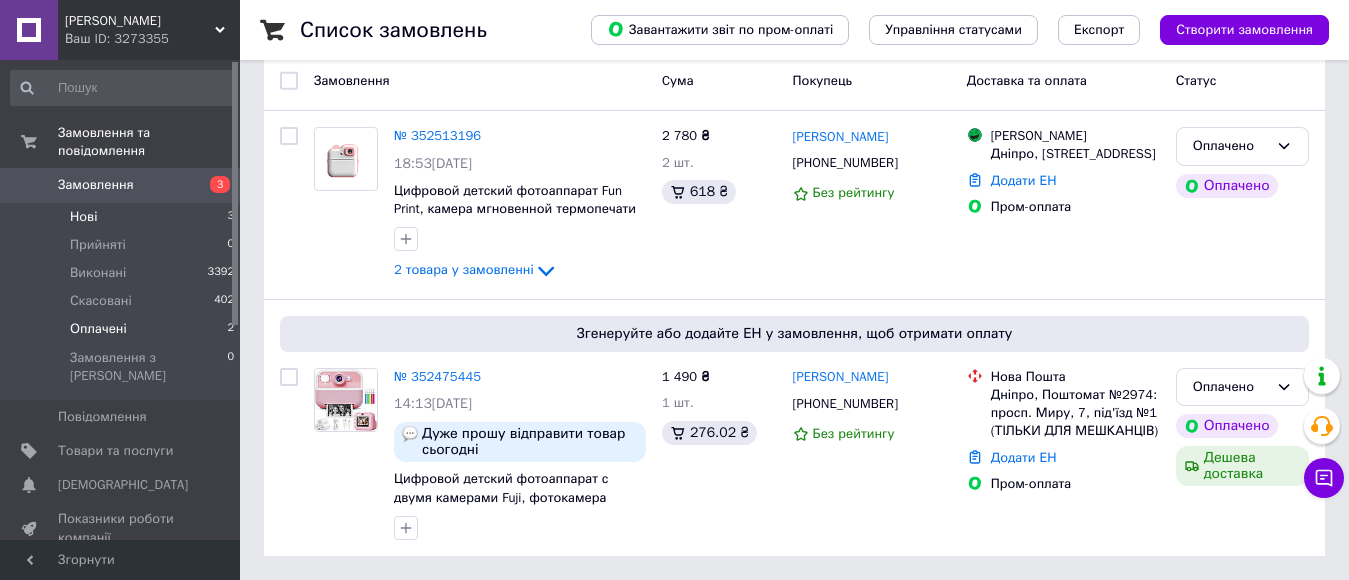 click on "Нові 3" at bounding box center (123, 217) 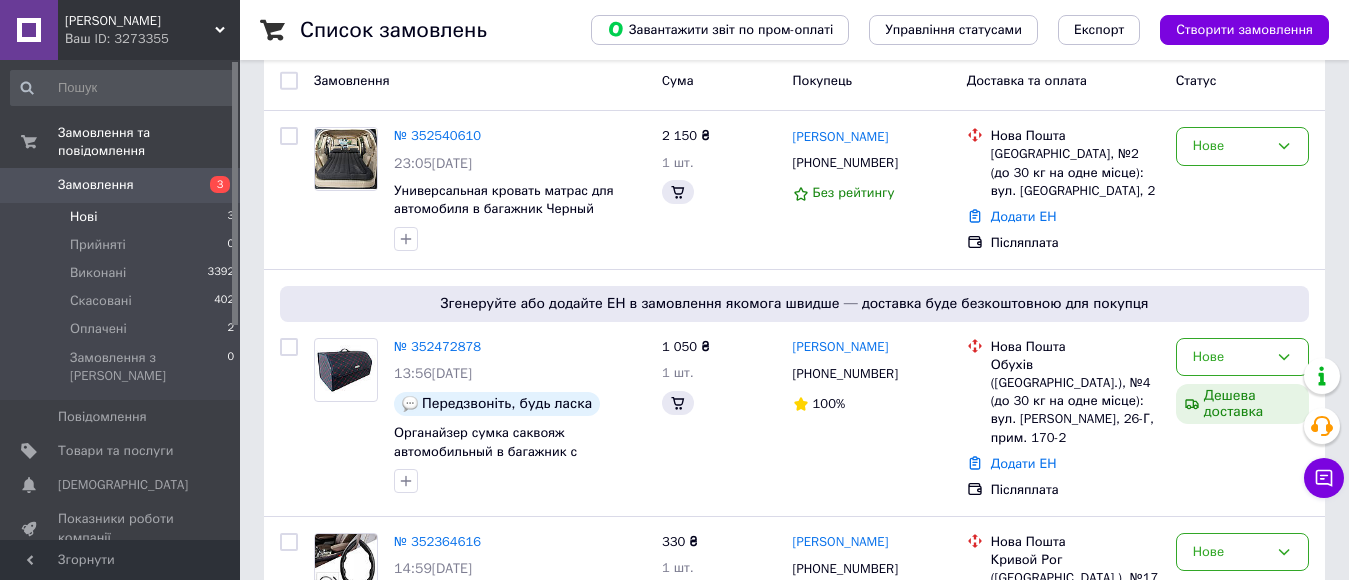 scroll, scrollTop: 0, scrollLeft: 0, axis: both 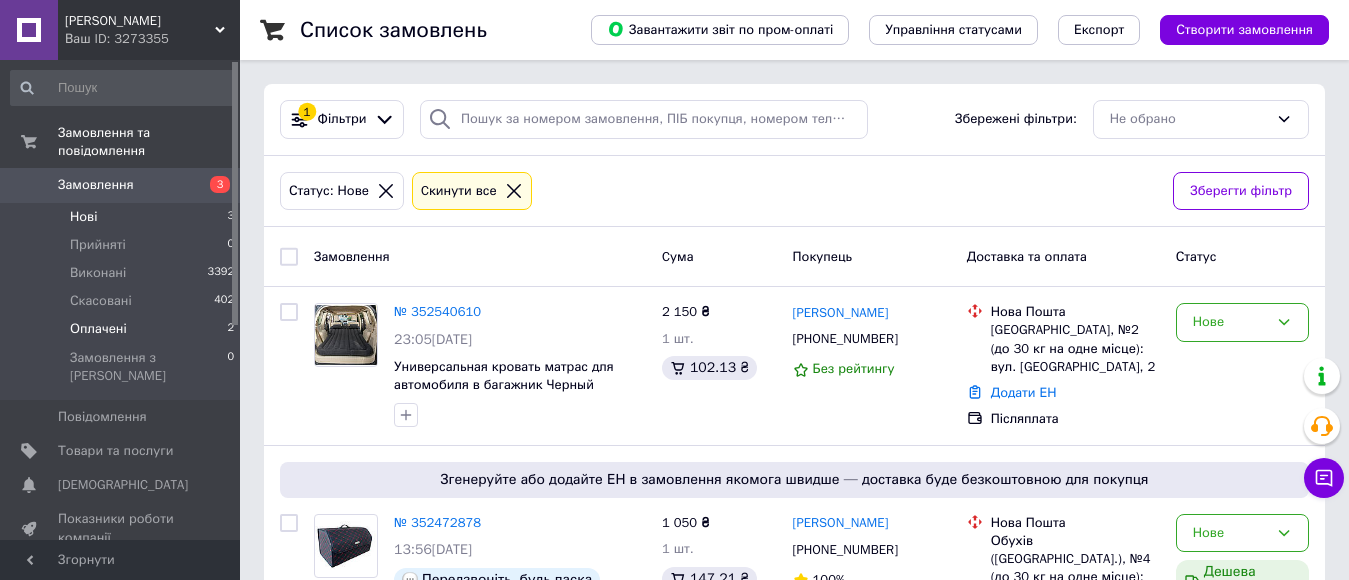 click on "Оплачені 2" at bounding box center [123, 329] 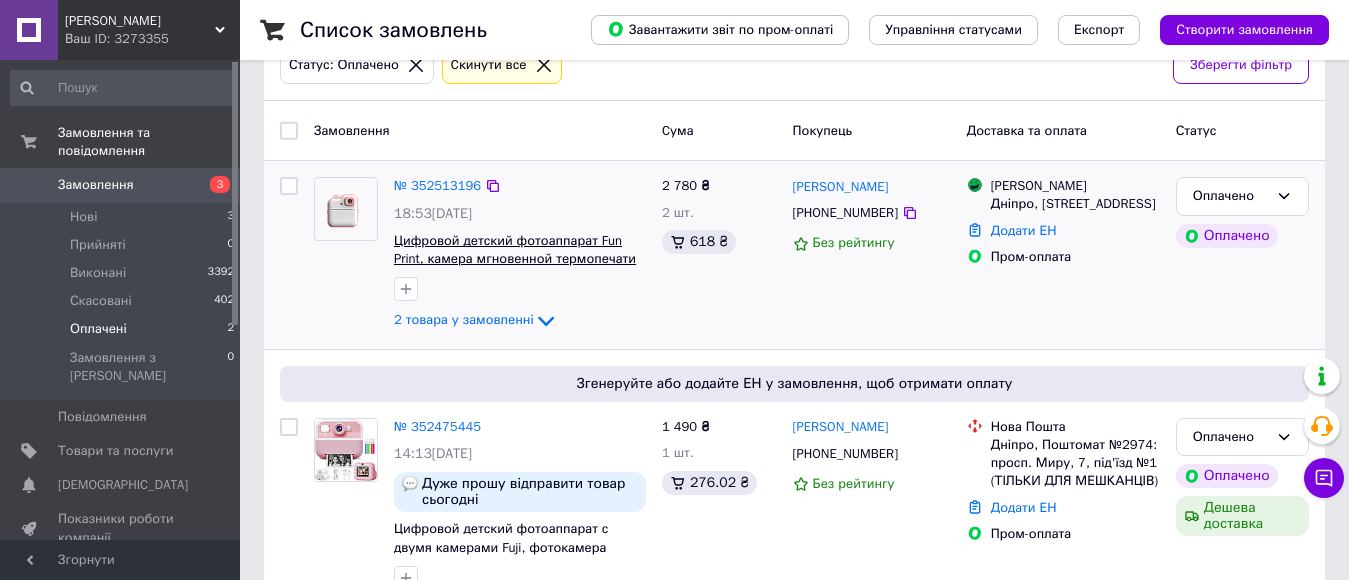 scroll, scrollTop: 176, scrollLeft: 0, axis: vertical 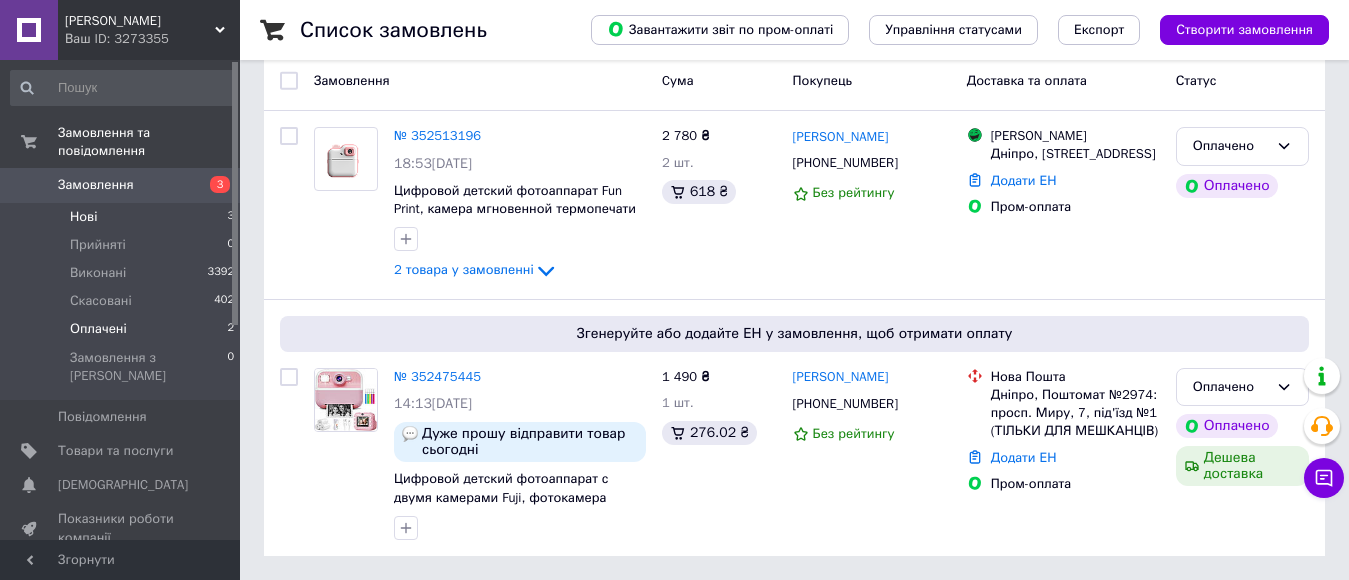 click on "Нові 3" at bounding box center [123, 217] 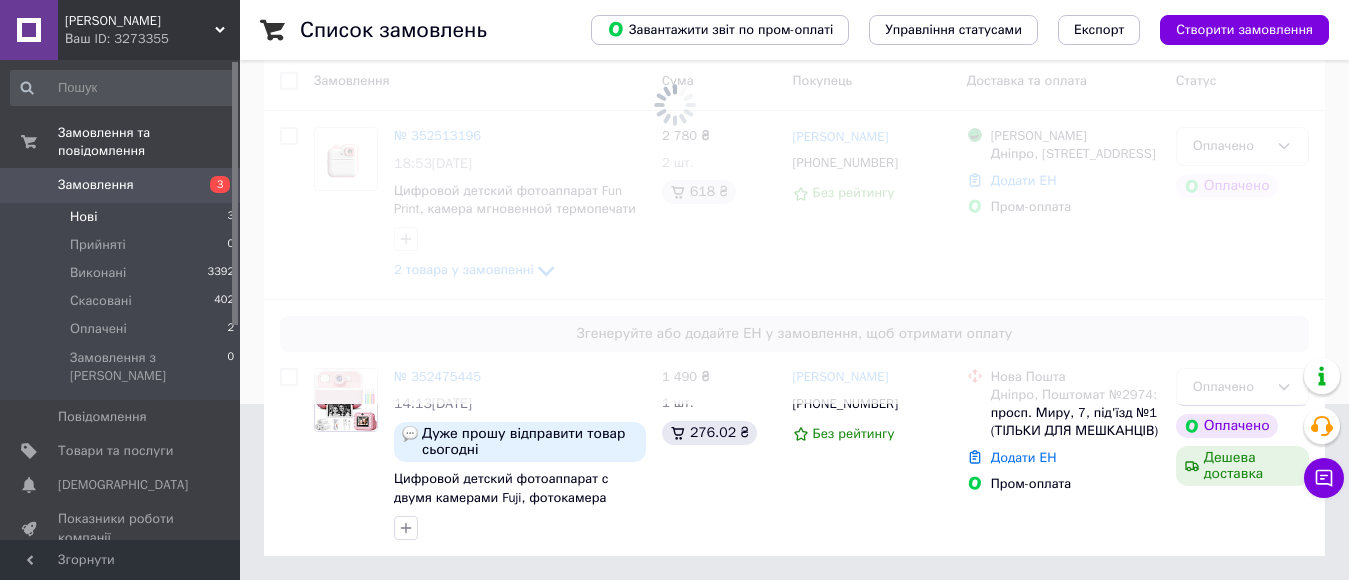 scroll, scrollTop: 0, scrollLeft: 0, axis: both 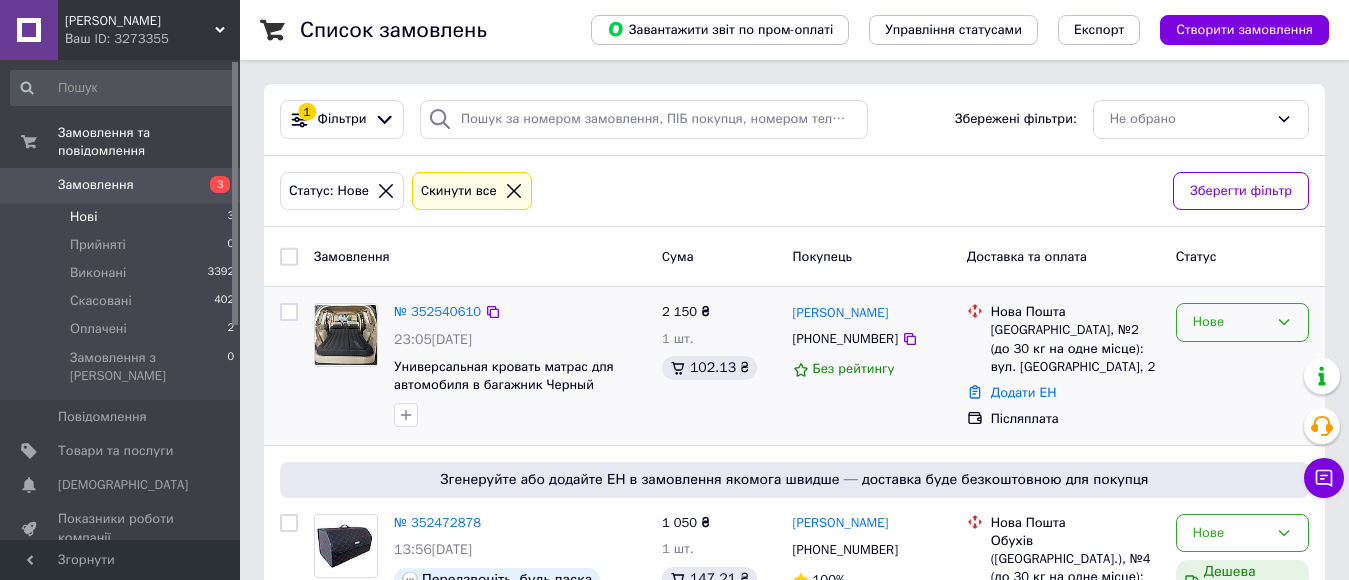 click on "Нове" at bounding box center [1230, 322] 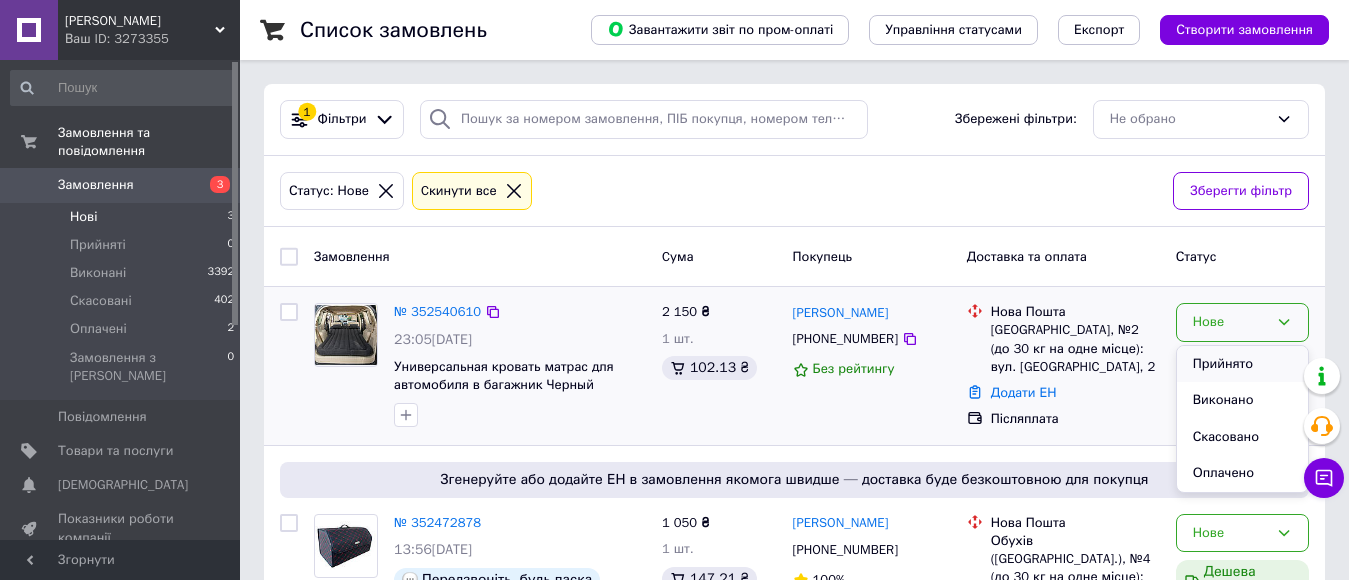 click on "Прийнято" at bounding box center [1242, 364] 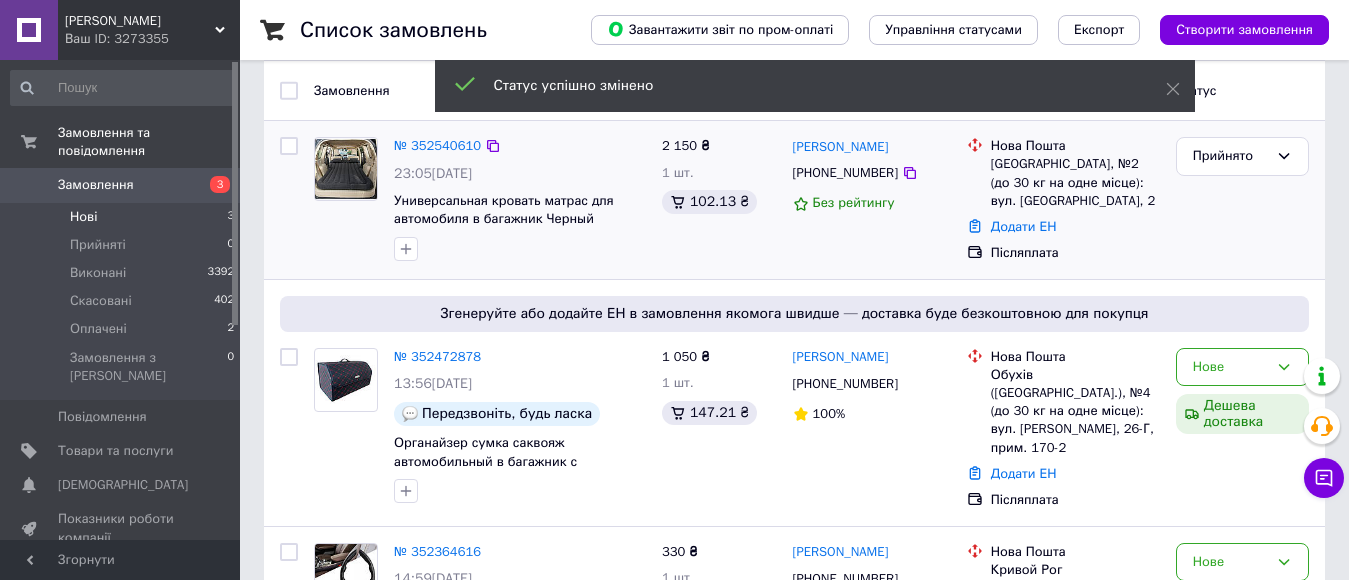 scroll, scrollTop: 200, scrollLeft: 0, axis: vertical 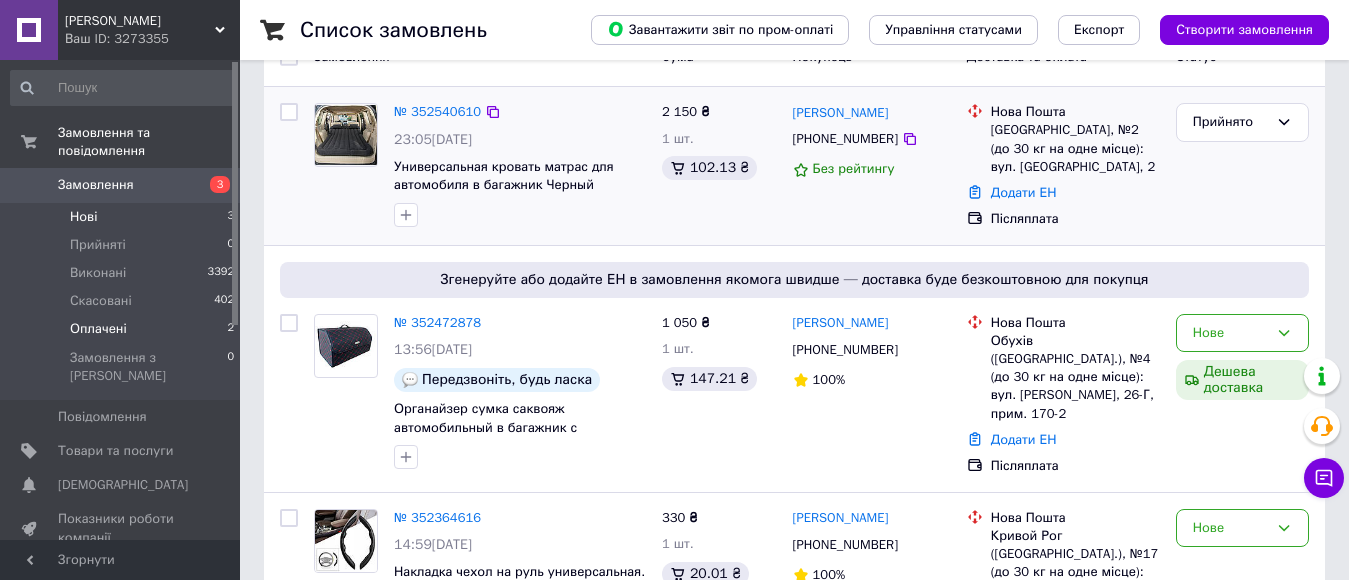 click on "Оплачені 2" at bounding box center [123, 329] 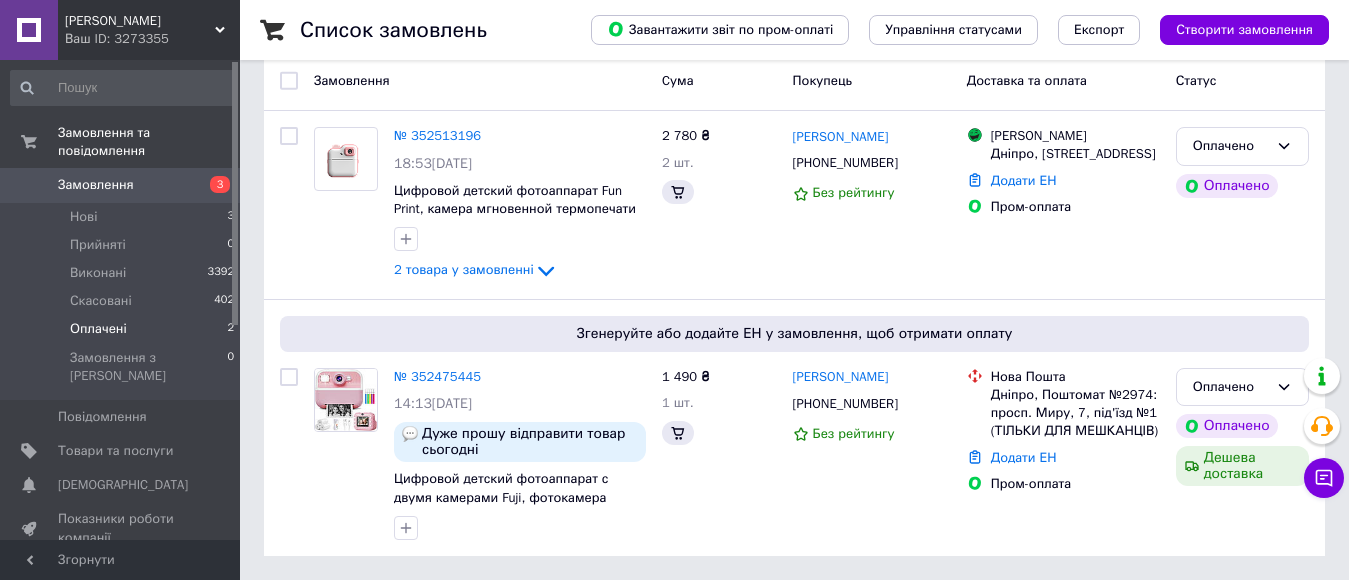 scroll, scrollTop: 0, scrollLeft: 0, axis: both 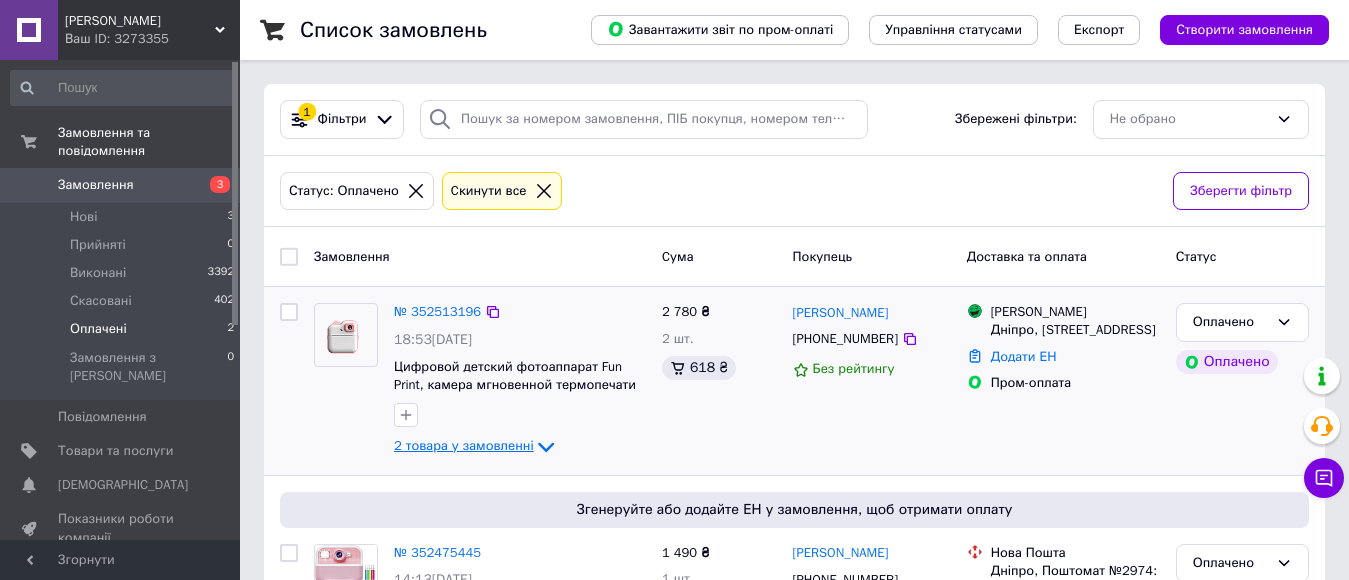 click 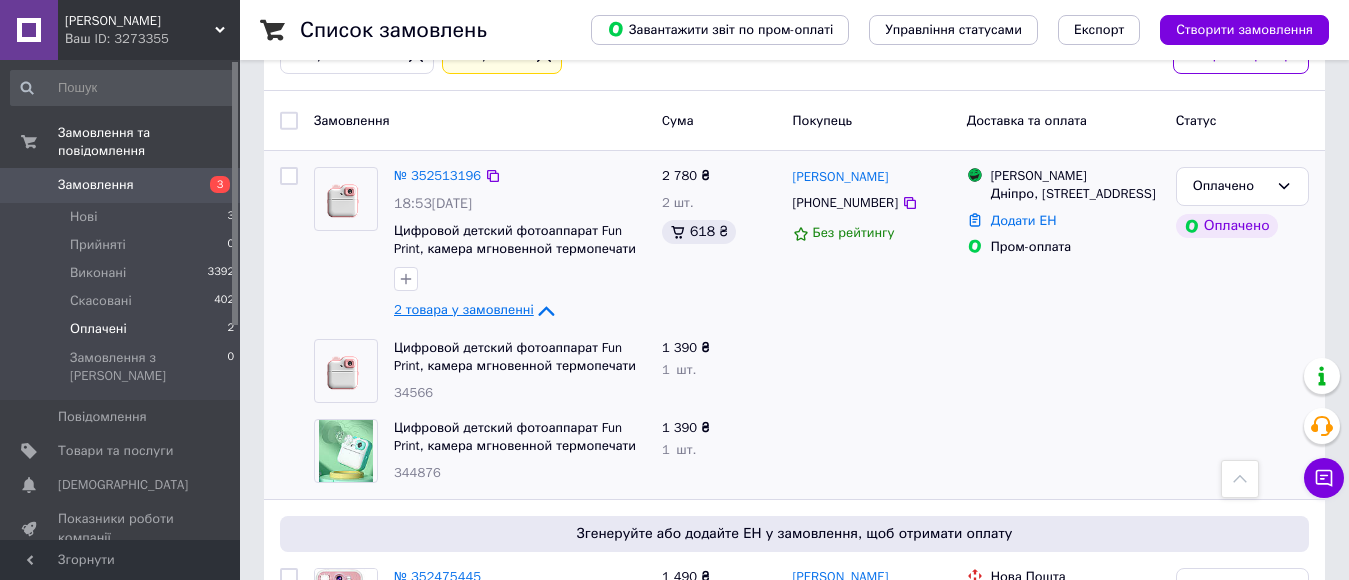scroll, scrollTop: 0, scrollLeft: 0, axis: both 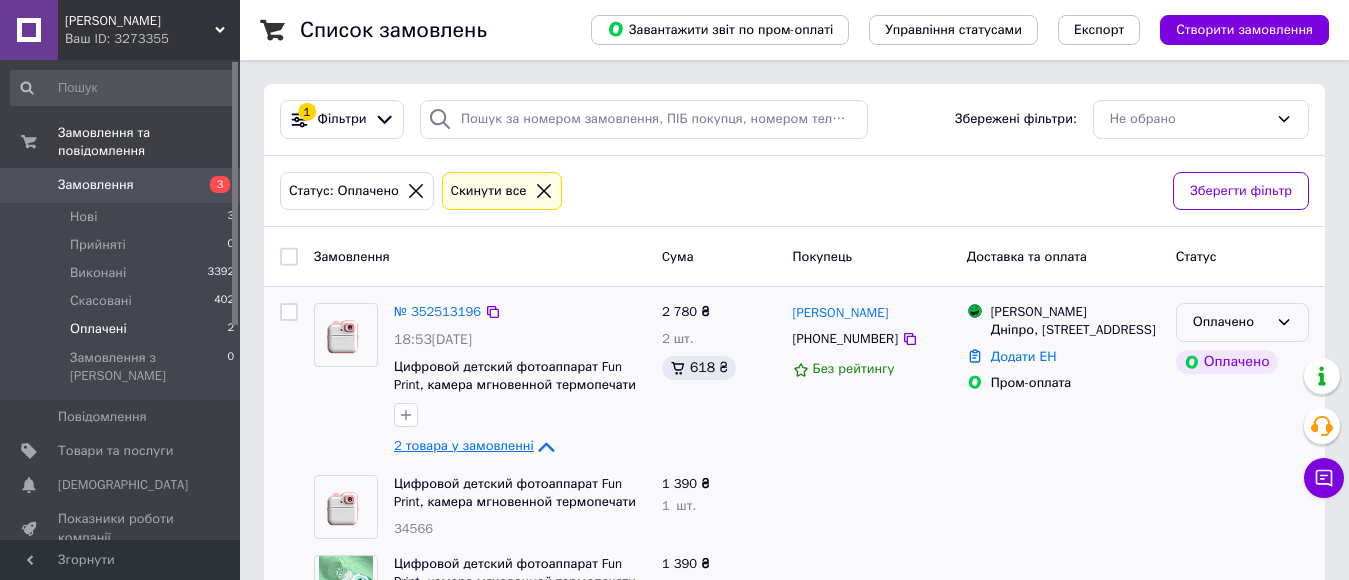 click 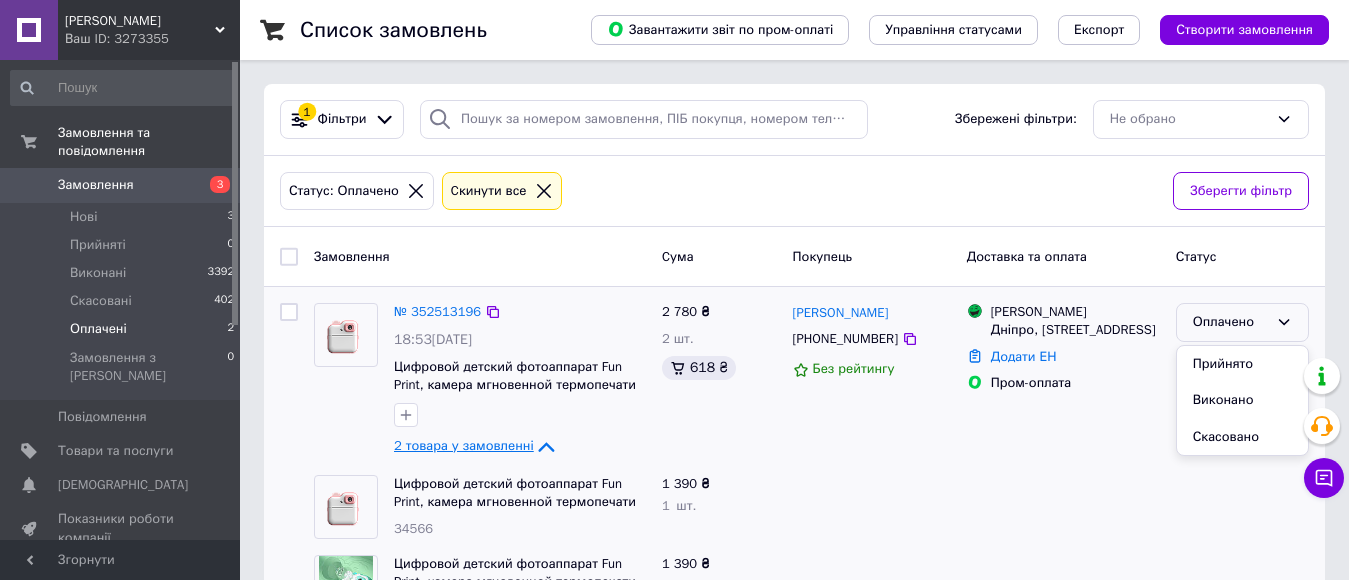 click on "Прийнято" at bounding box center (1242, 364) 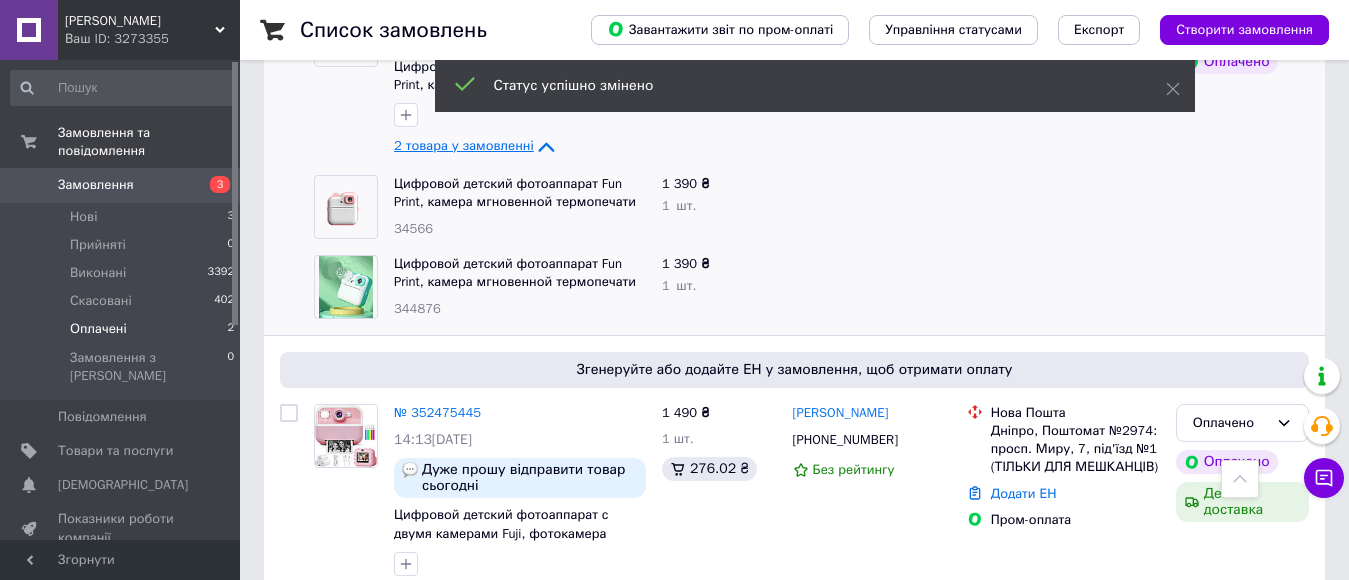 scroll, scrollTop: 336, scrollLeft: 0, axis: vertical 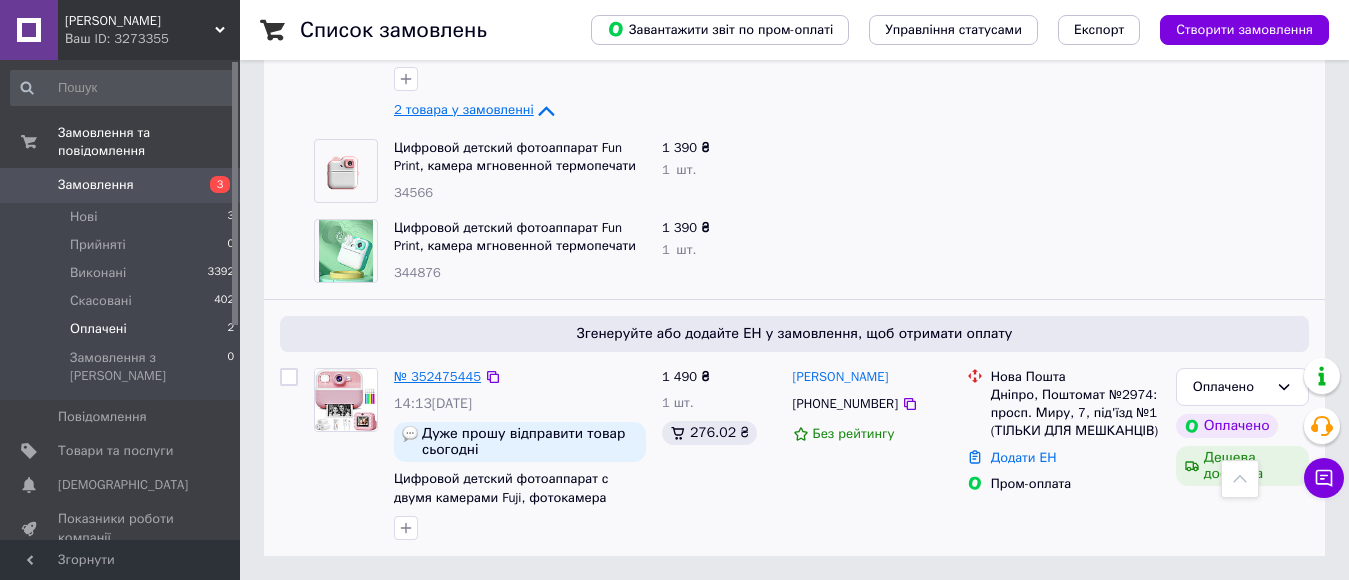 click on "№ 352475445" at bounding box center [437, 376] 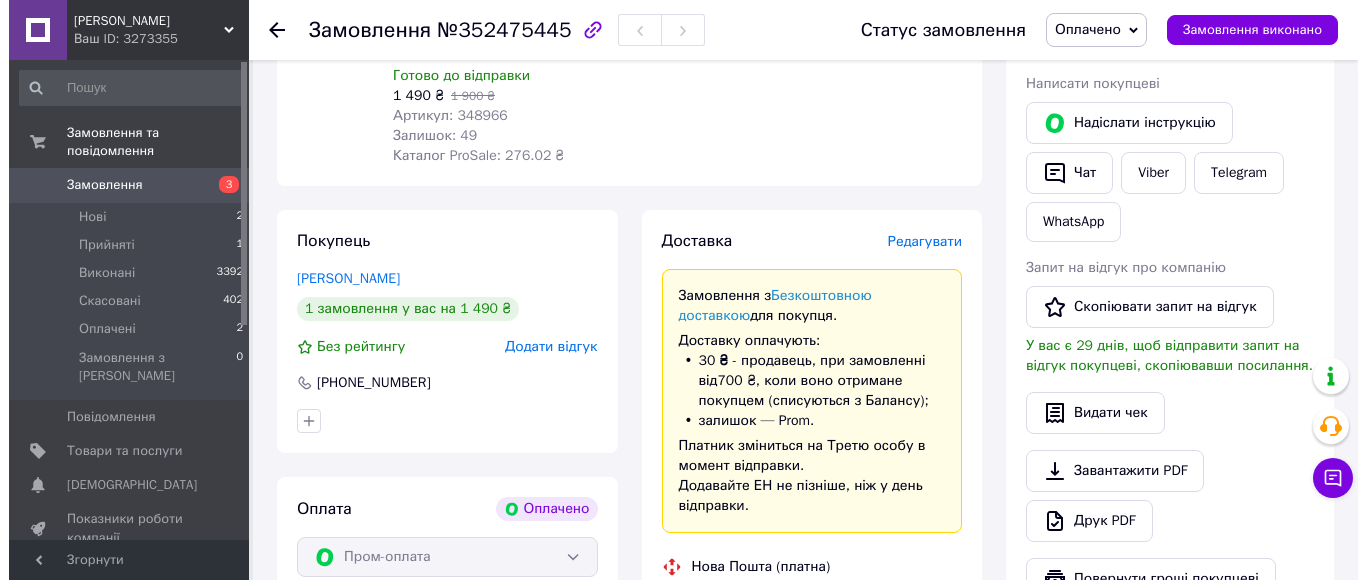 scroll, scrollTop: 336, scrollLeft: 0, axis: vertical 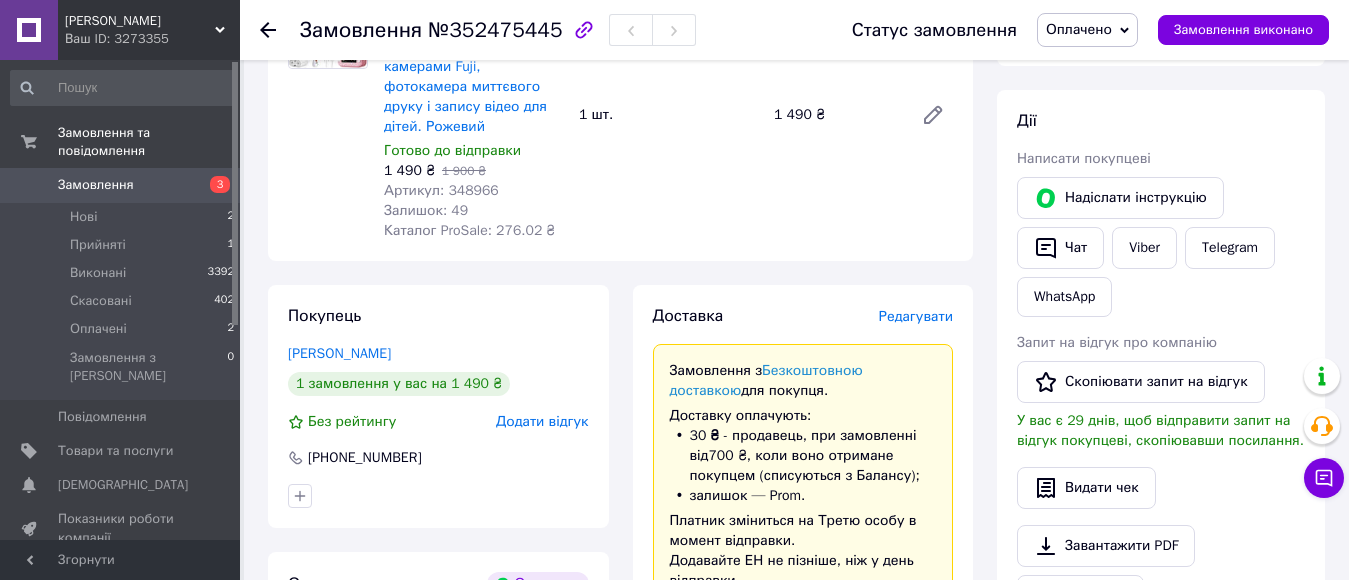 click on "Редагувати" at bounding box center [916, 316] 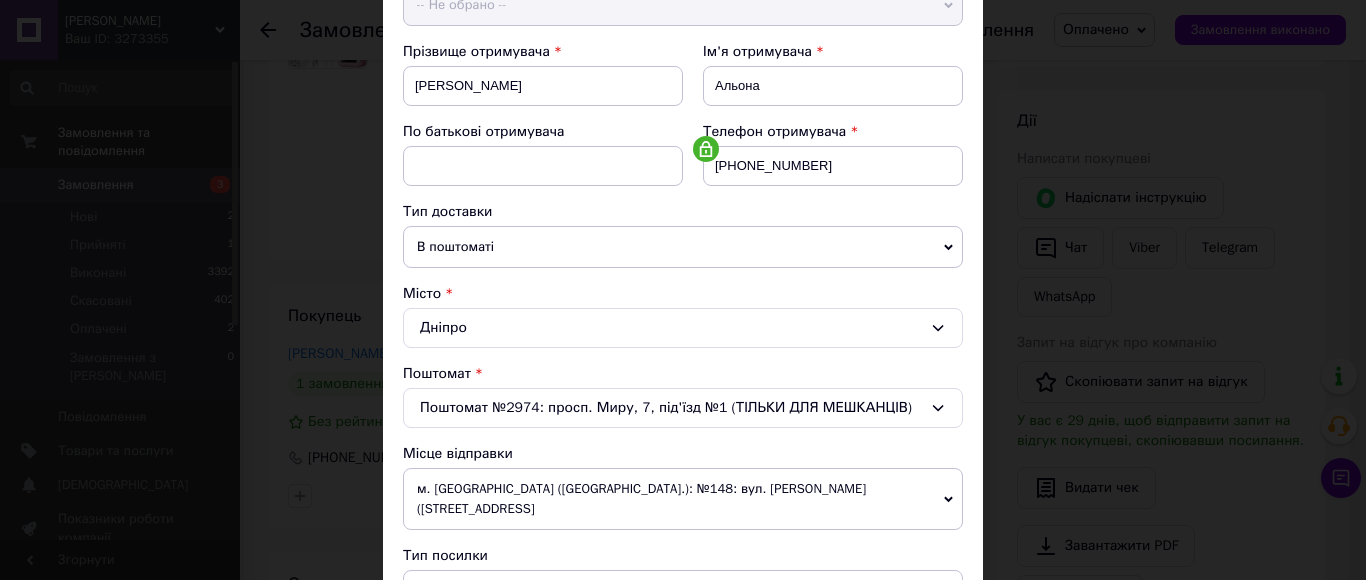 scroll, scrollTop: 300, scrollLeft: 0, axis: vertical 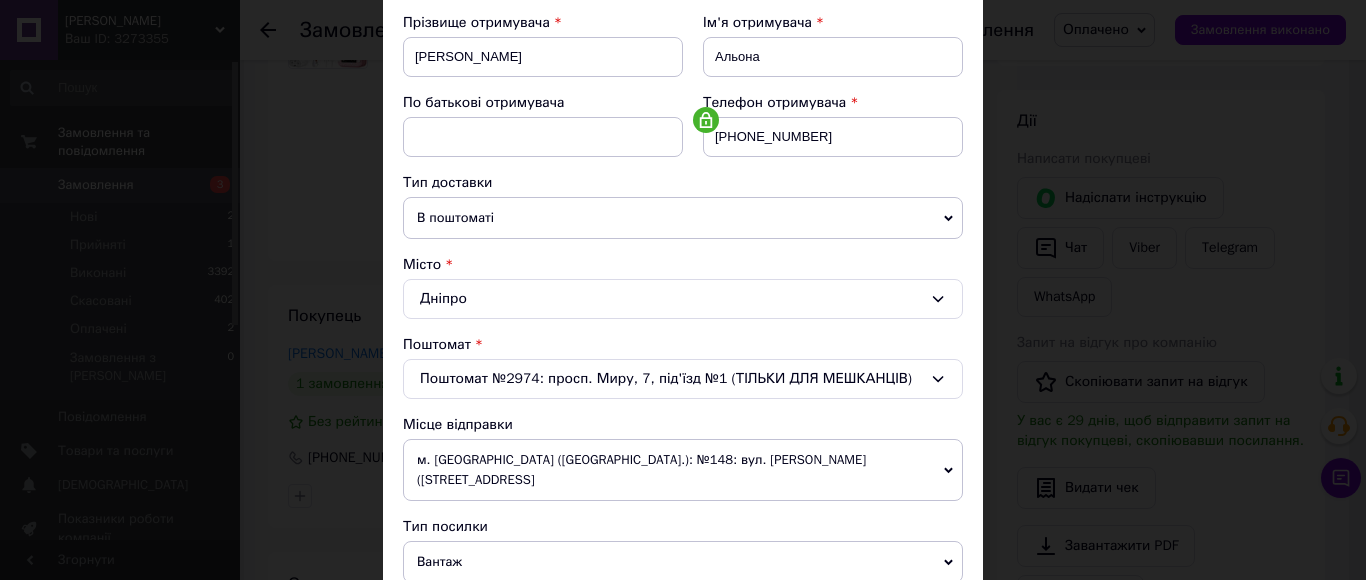 click on "В поштоматі" at bounding box center (683, 218) 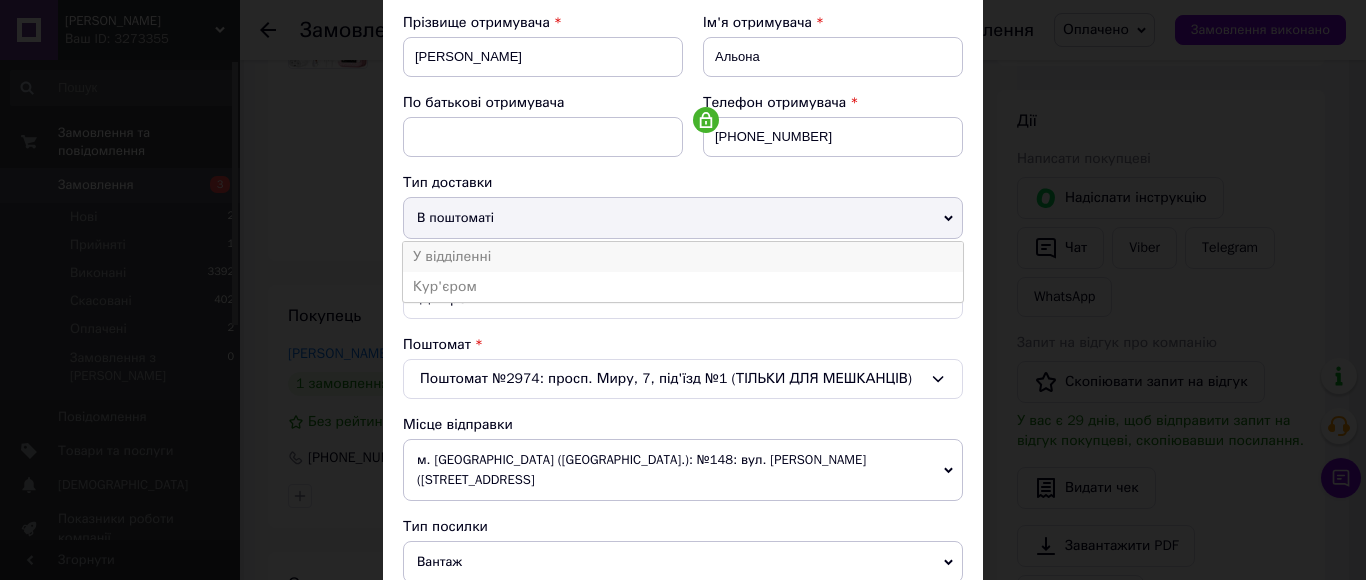 click on "У відділенні" at bounding box center [683, 257] 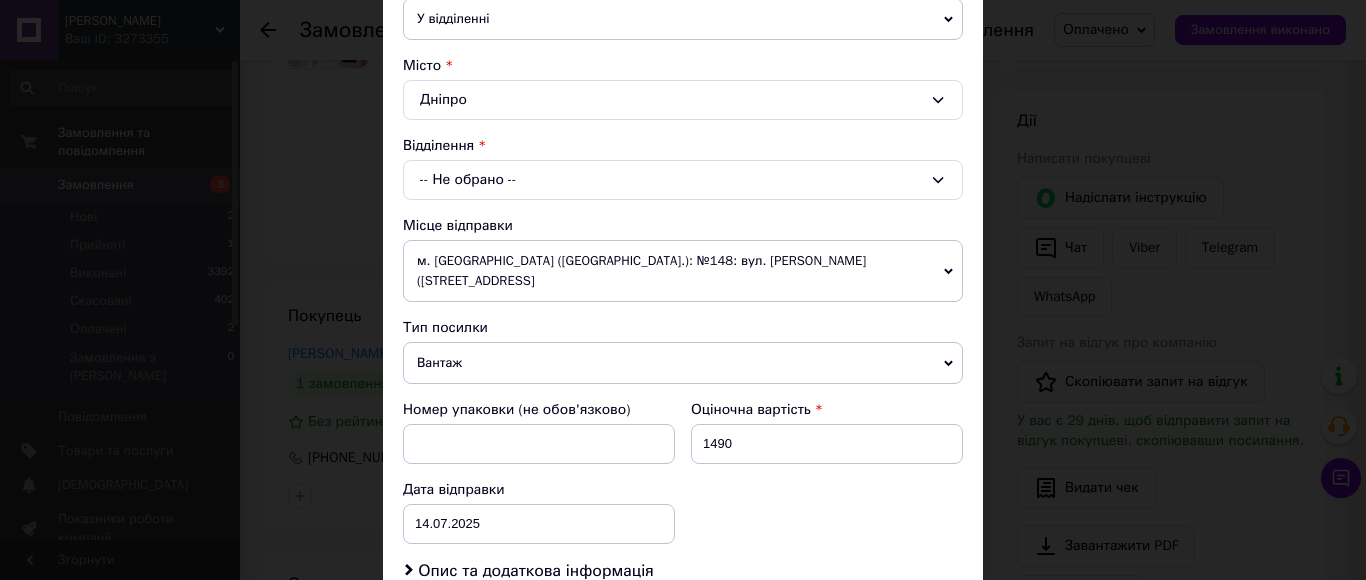 scroll, scrollTop: 500, scrollLeft: 0, axis: vertical 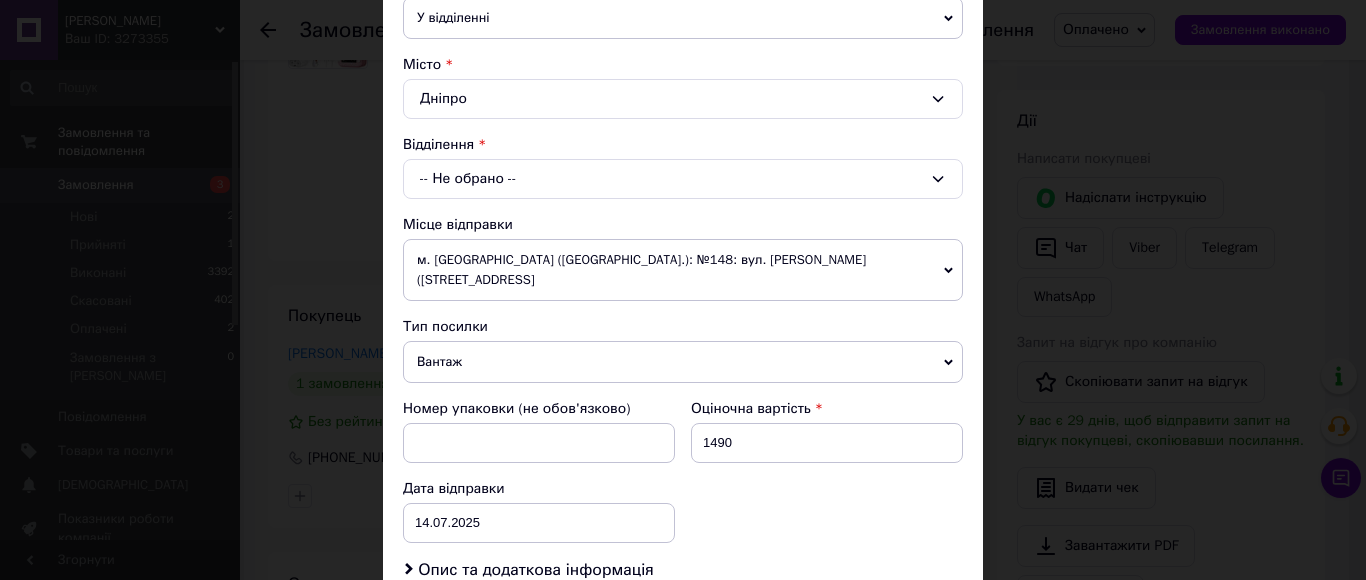 click on "-- Не обрано --" at bounding box center (683, 179) 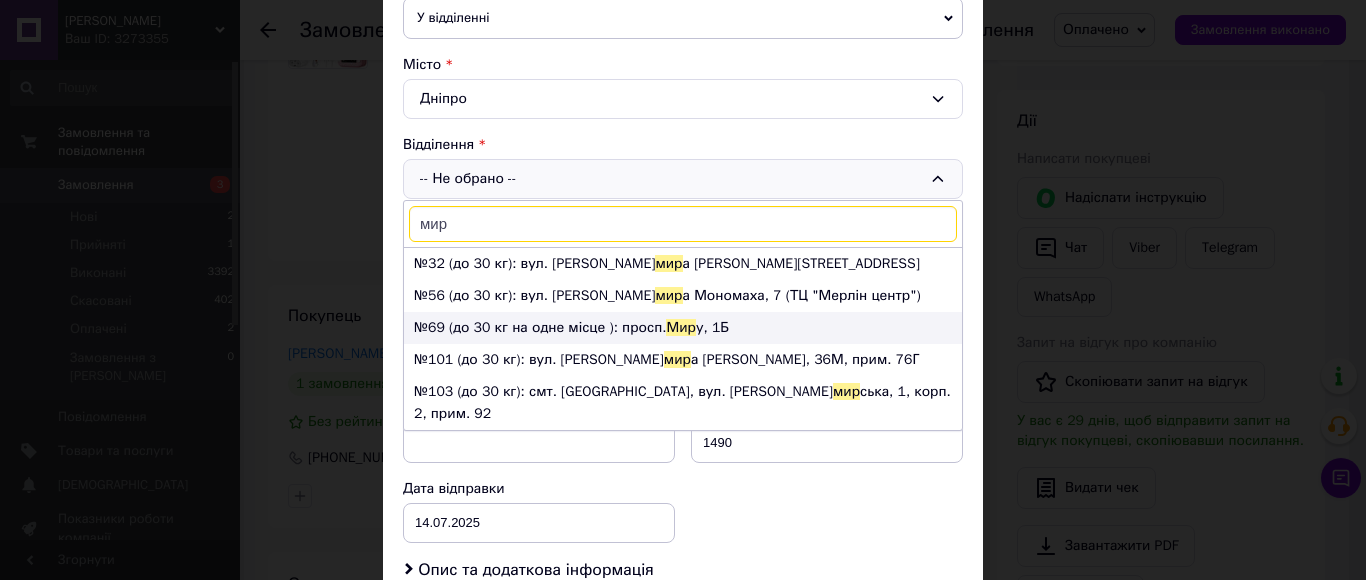 type on "мир" 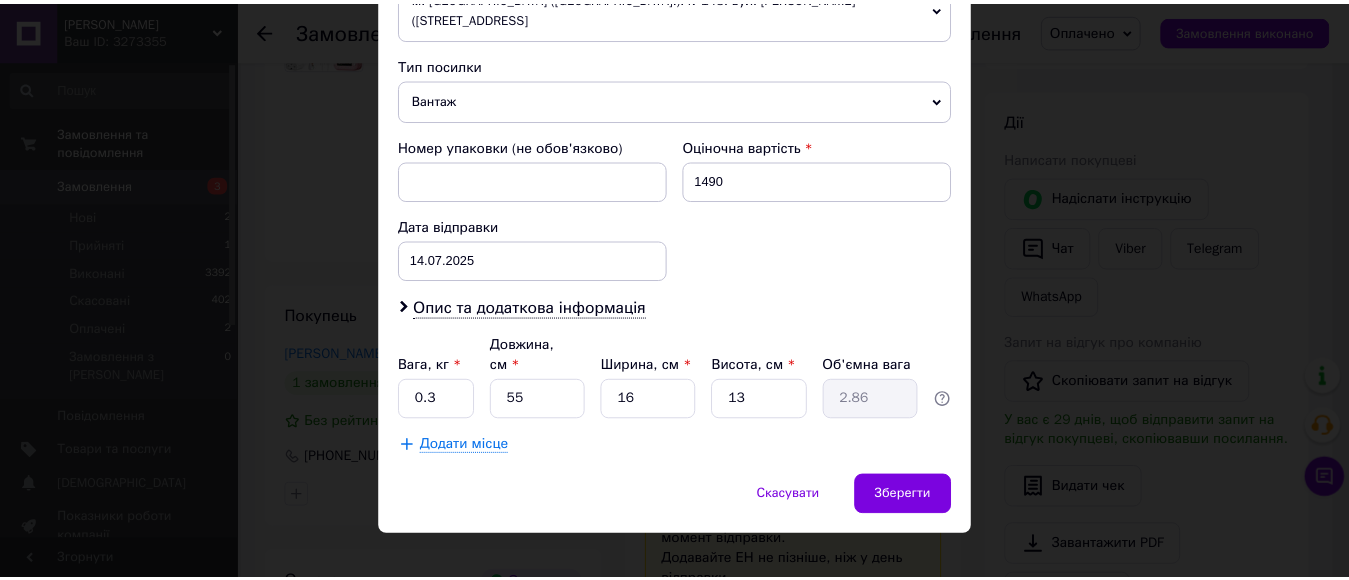 scroll, scrollTop: 768, scrollLeft: 0, axis: vertical 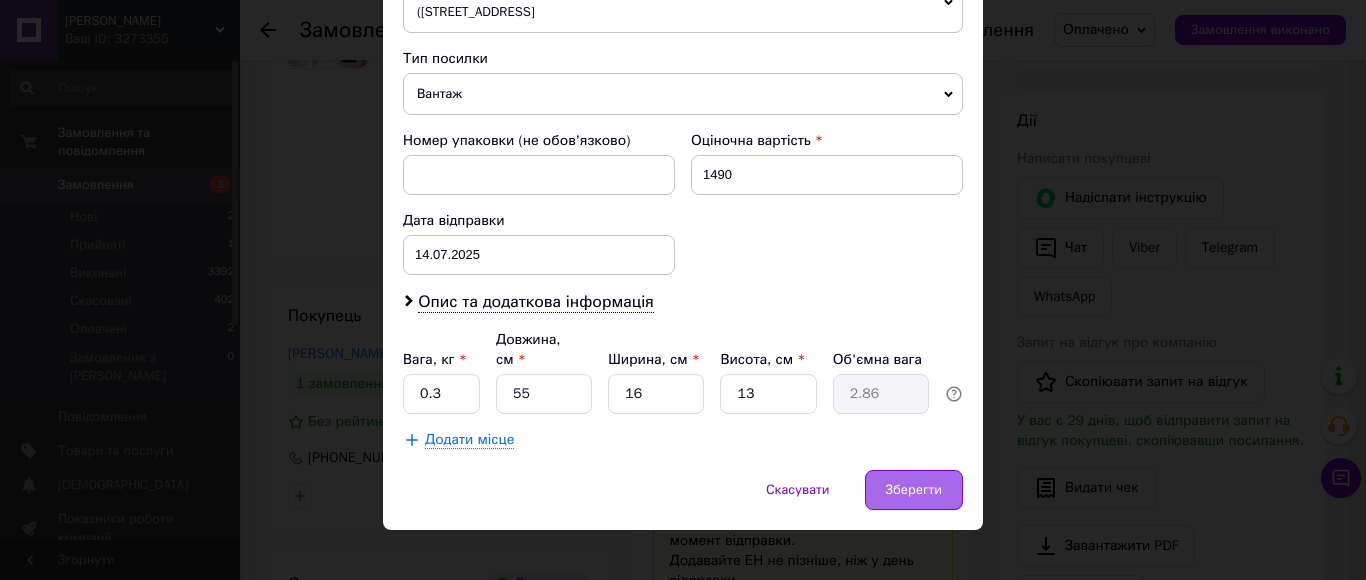click on "Зберегти" at bounding box center [914, 490] 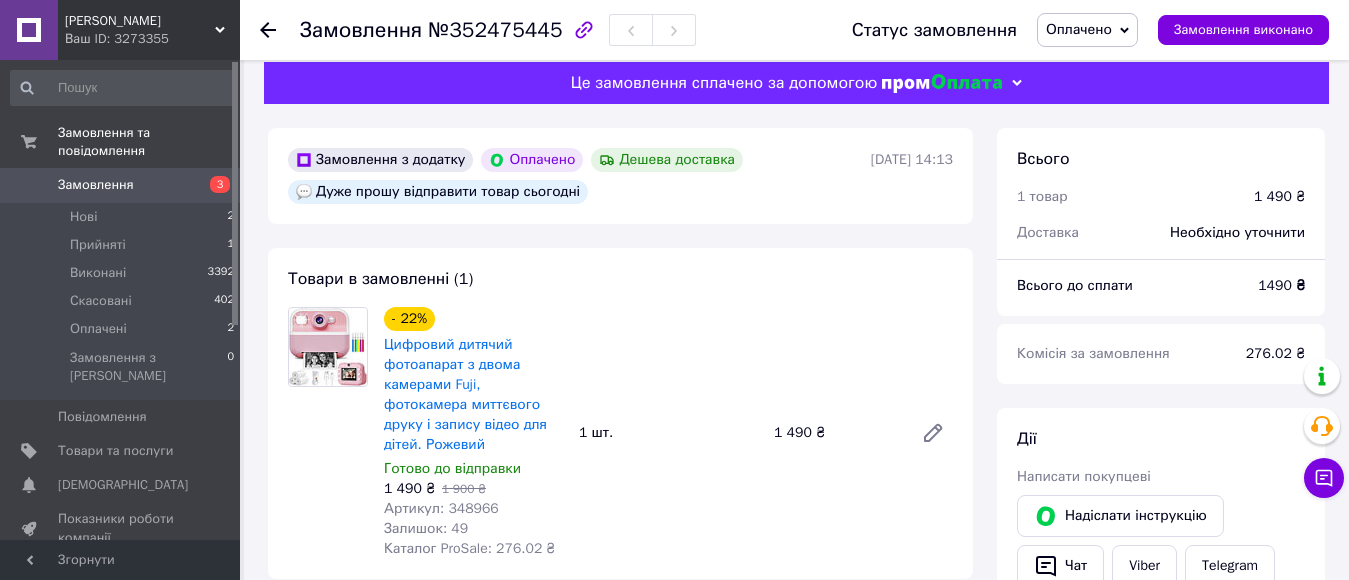 scroll, scrollTop: 0, scrollLeft: 0, axis: both 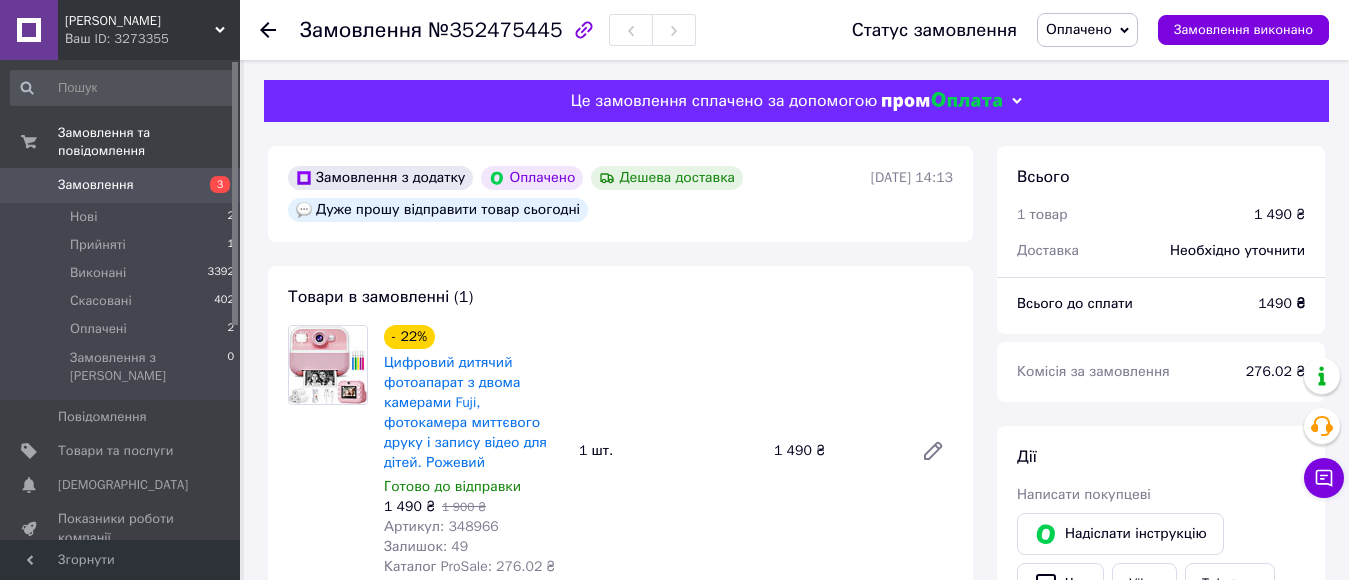 click on "Оплачено" at bounding box center [1079, 29] 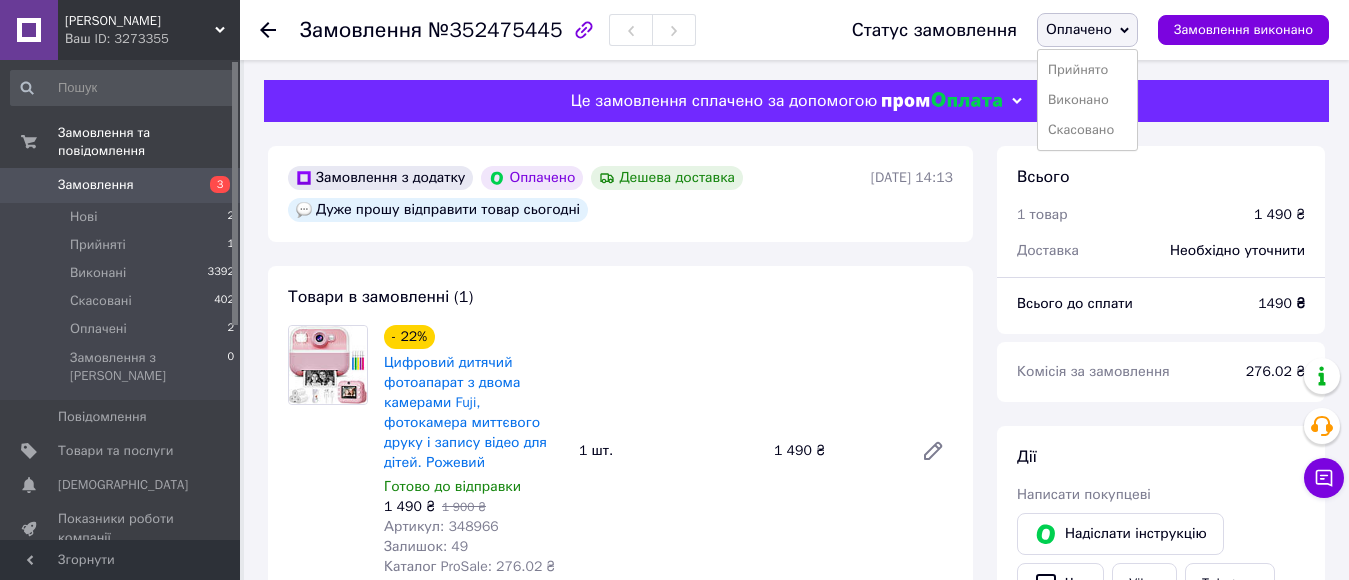drag, startPoint x: 1104, startPoint y: 72, endPoint x: 1103, endPoint y: 52, distance: 20.024984 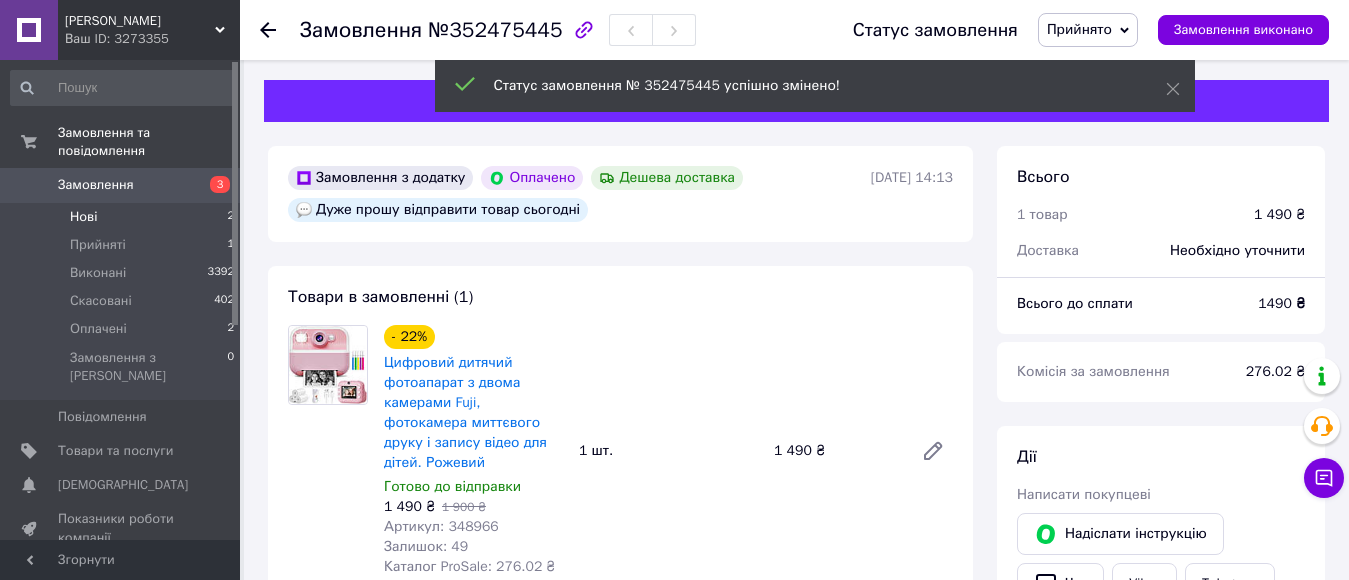 click on "Нові 2" at bounding box center (123, 217) 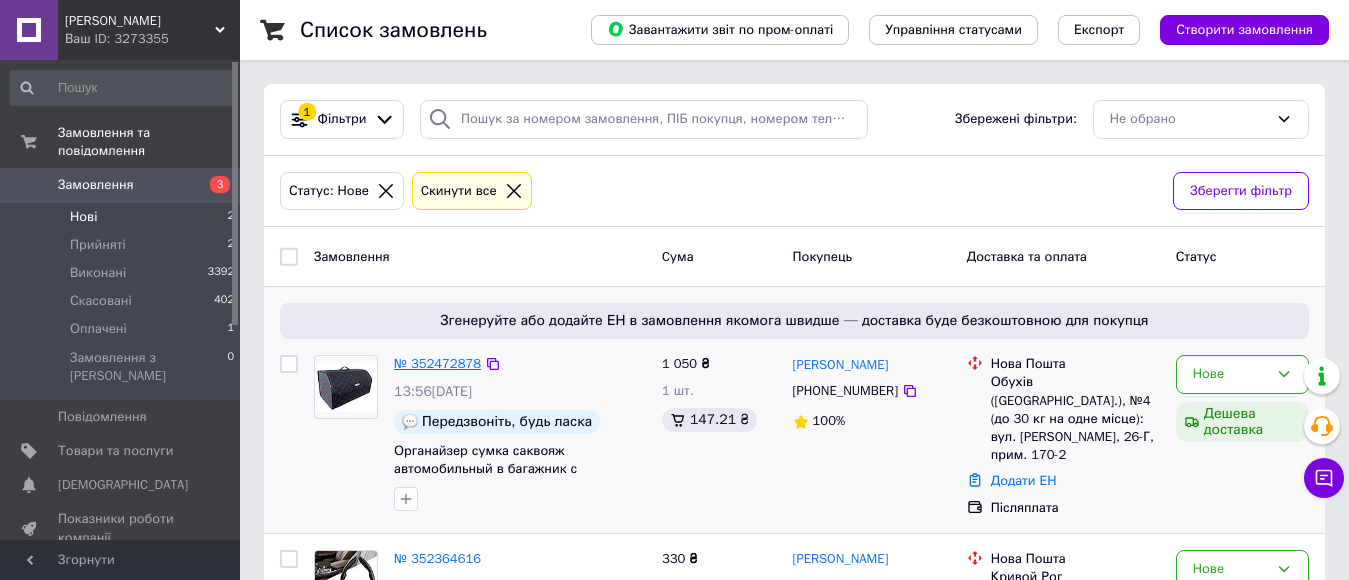 click on "№ 352472878" at bounding box center (437, 363) 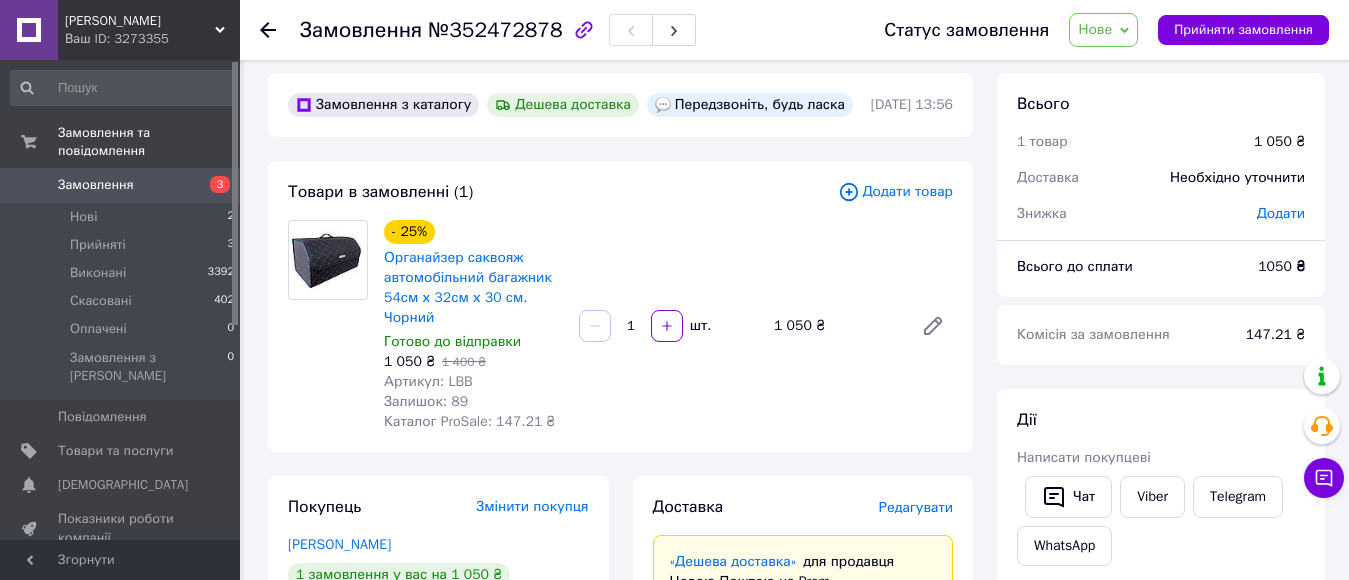 scroll, scrollTop: 0, scrollLeft: 0, axis: both 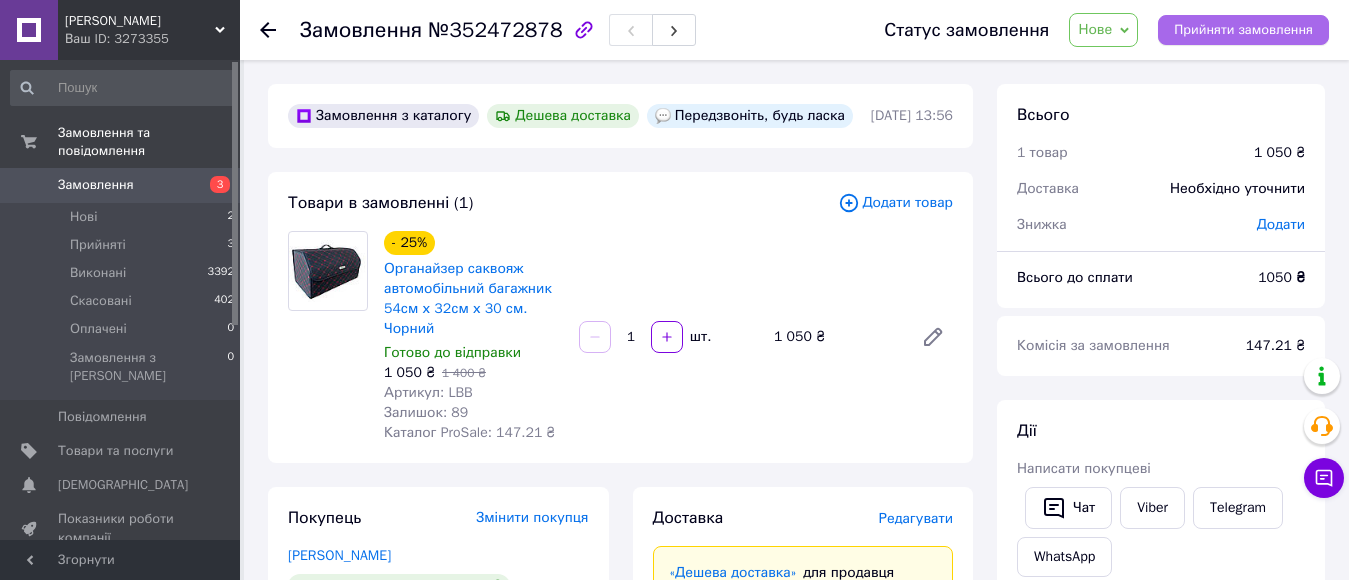 click on "Прийняти замовлення" at bounding box center (1243, 30) 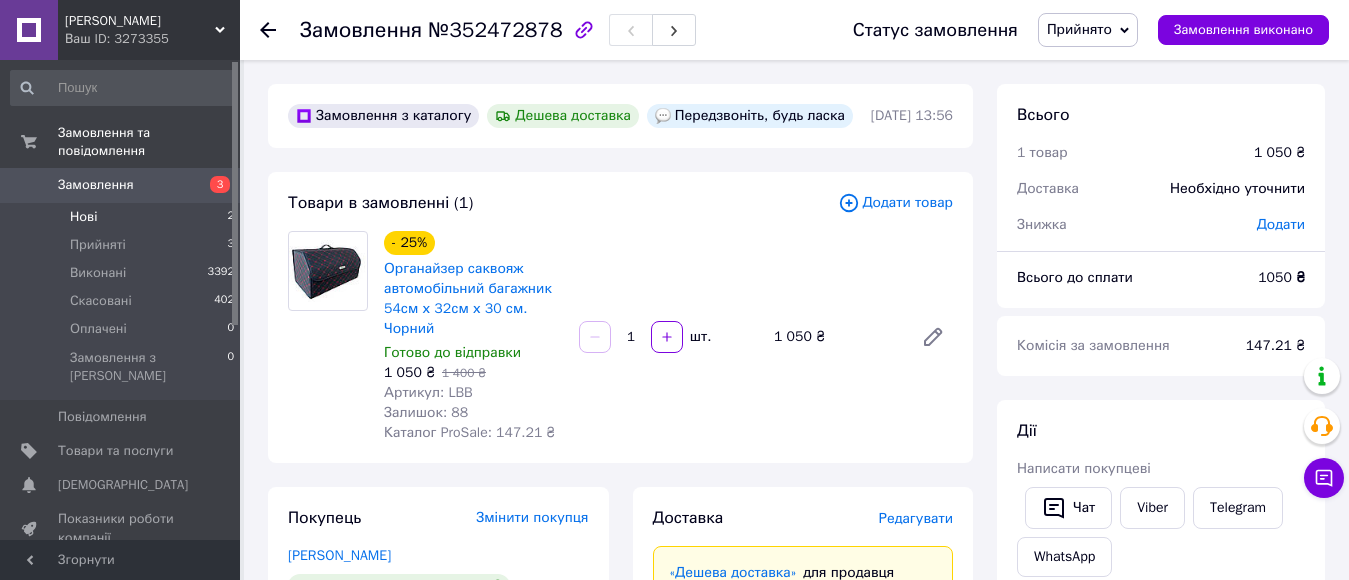 click on "Нові 2" at bounding box center [123, 217] 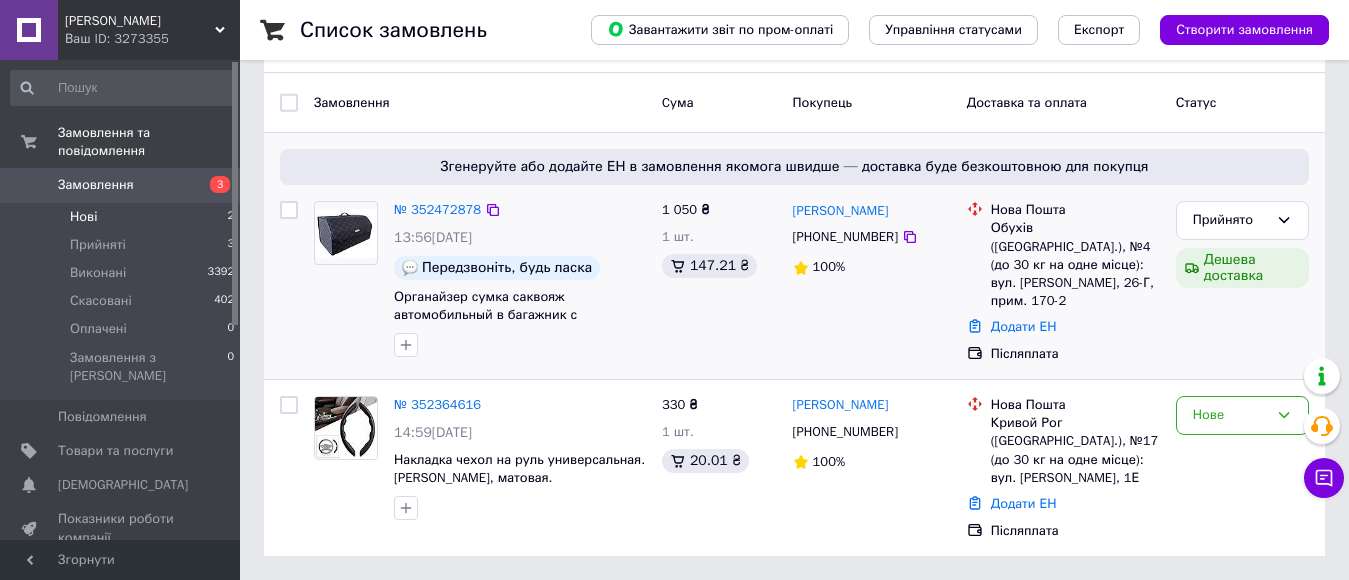 scroll, scrollTop: 166, scrollLeft: 0, axis: vertical 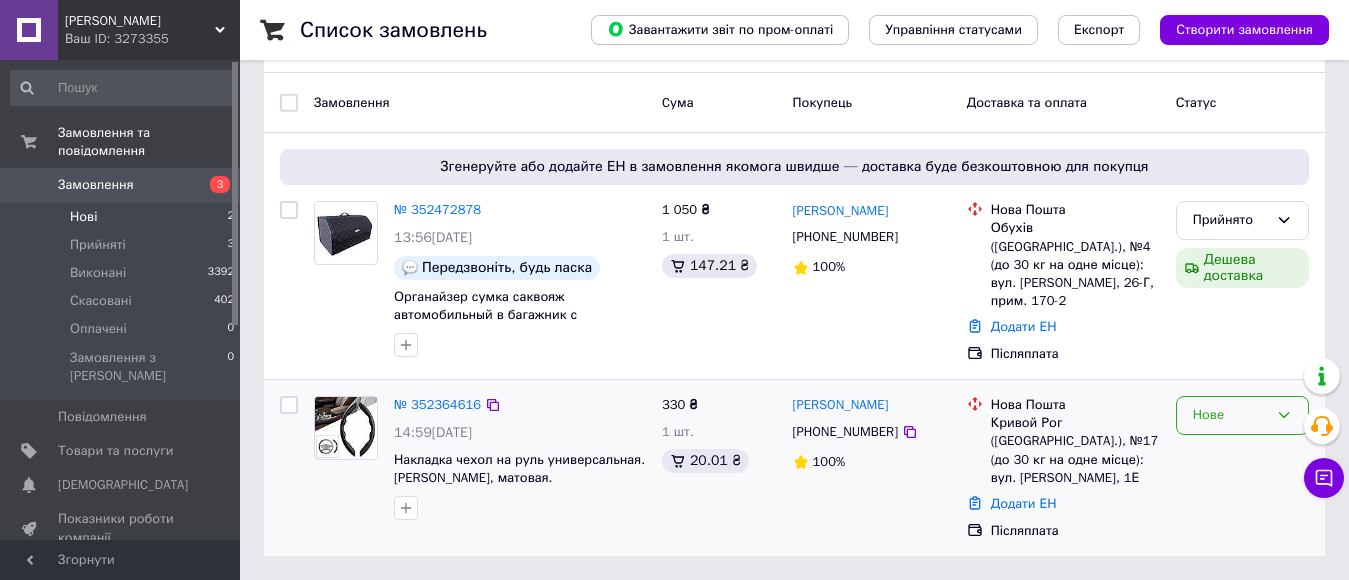 click on "Нове" at bounding box center [1230, 415] 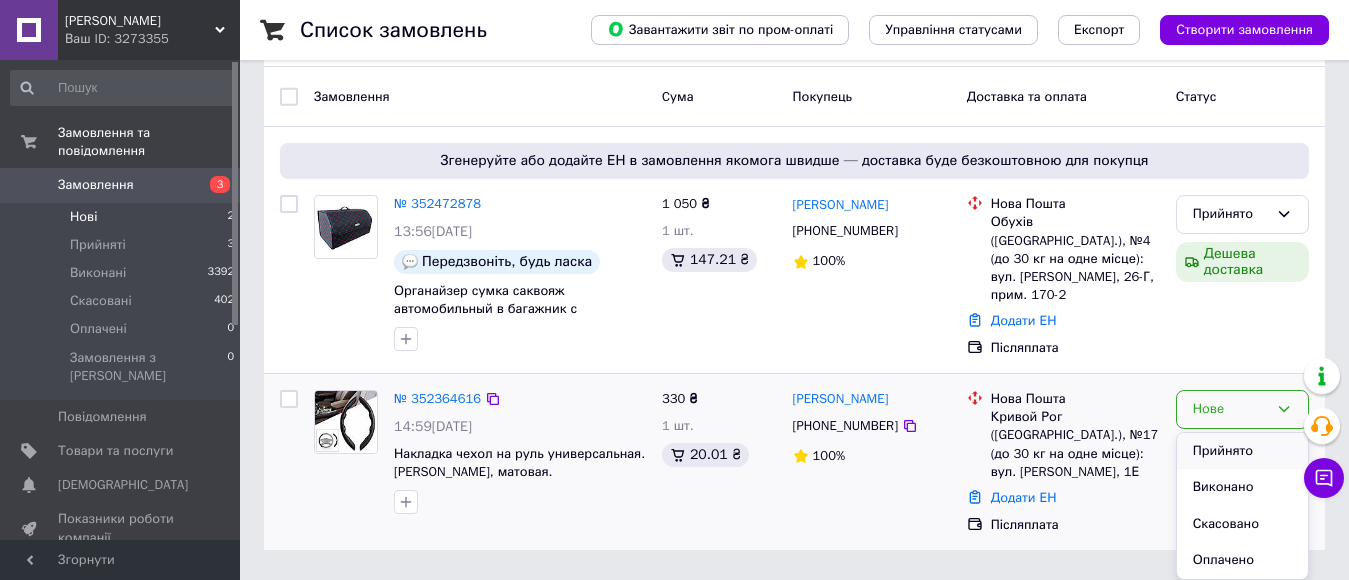click on "Прийнято" at bounding box center (1242, 451) 